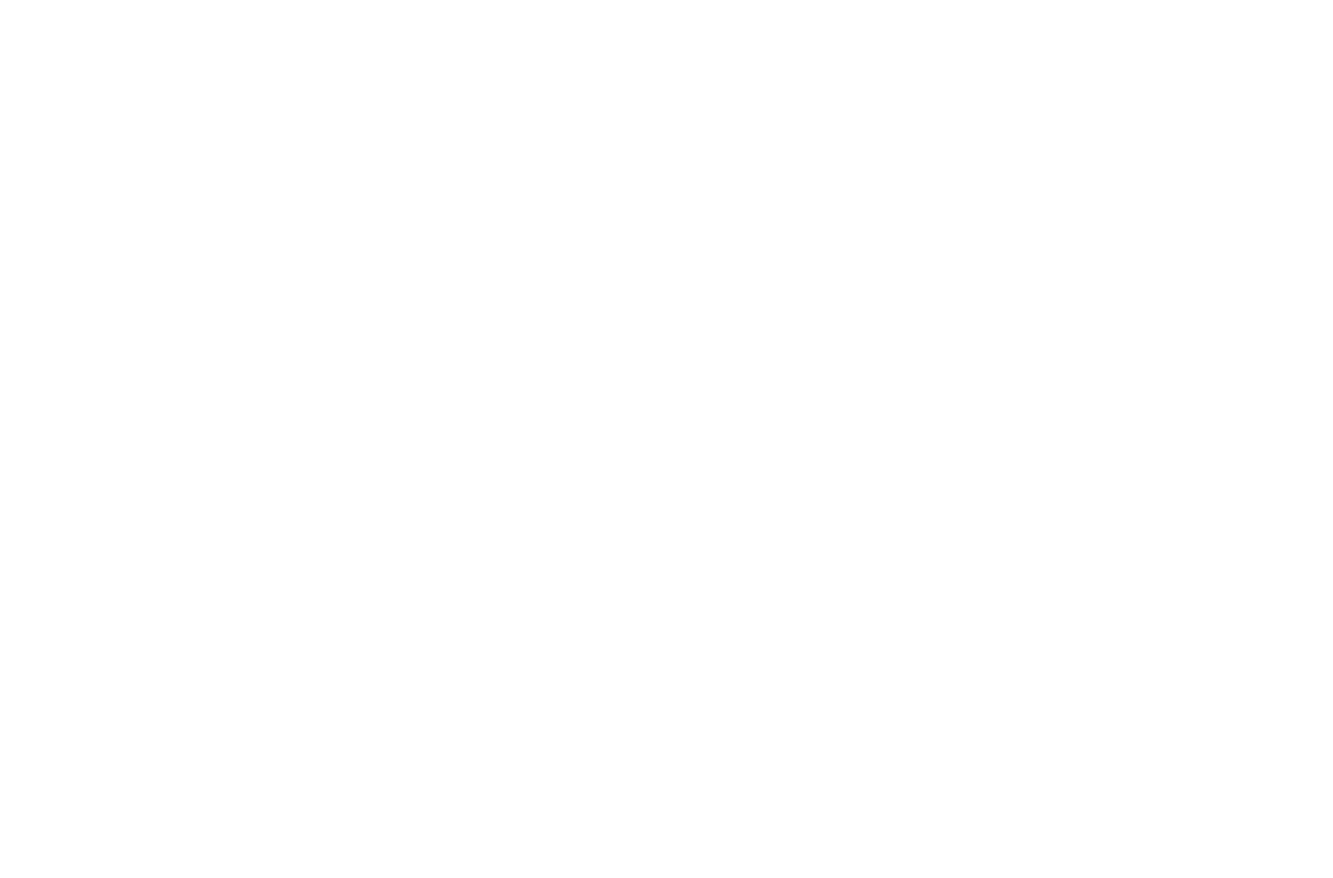 scroll, scrollTop: 0, scrollLeft: 0, axis: both 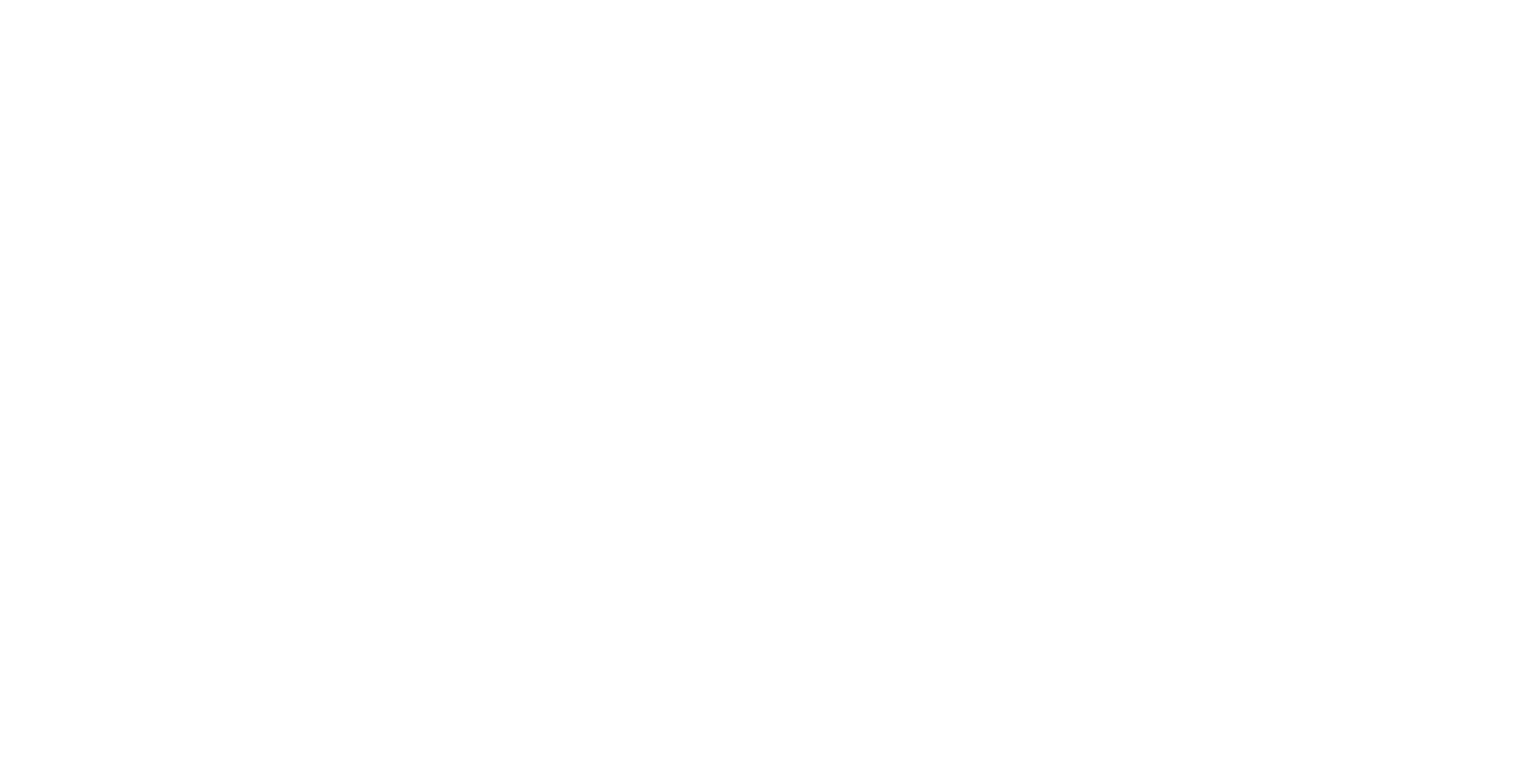 select on "*" 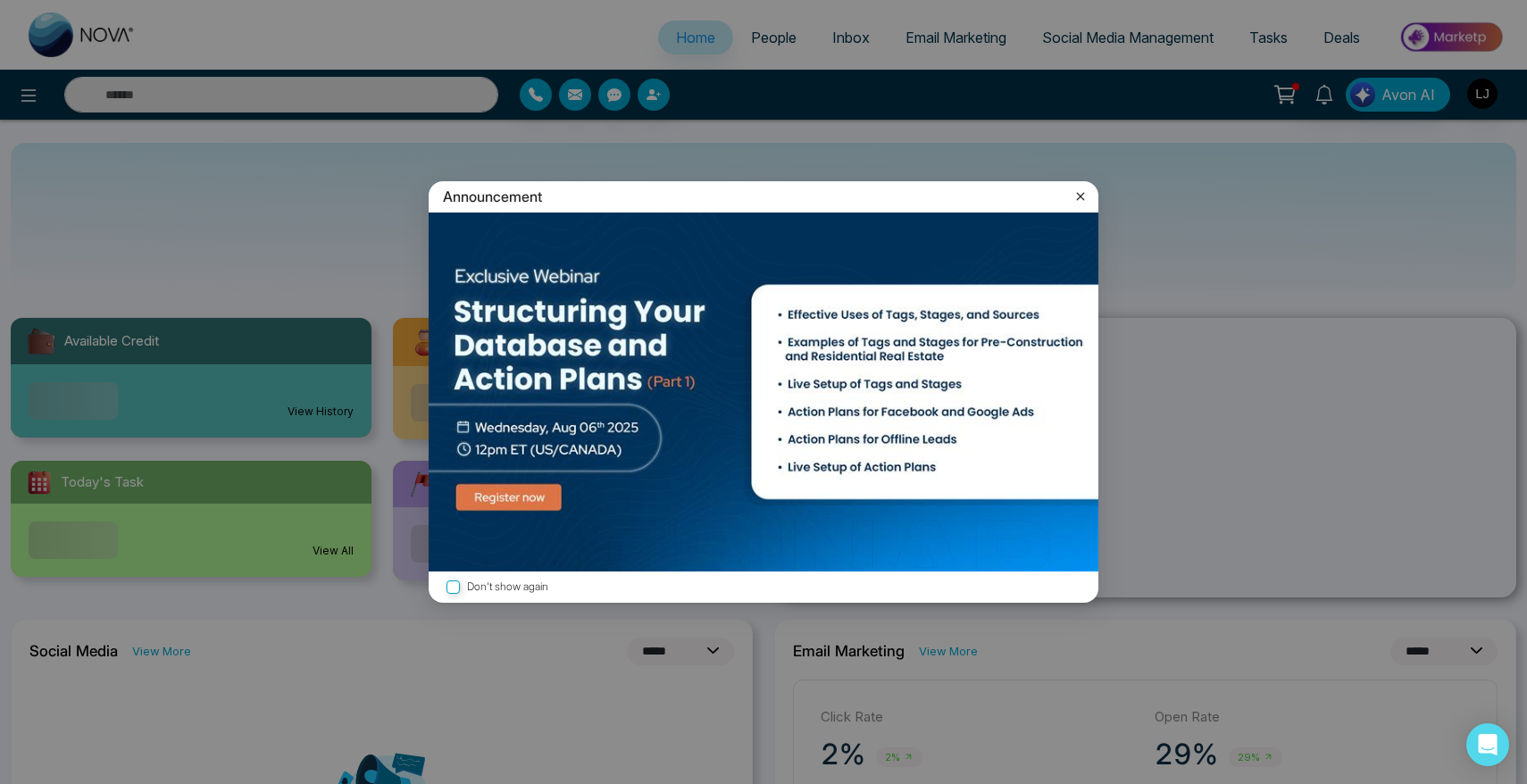click on "Announcement   Don't show again" at bounding box center [764, 392] 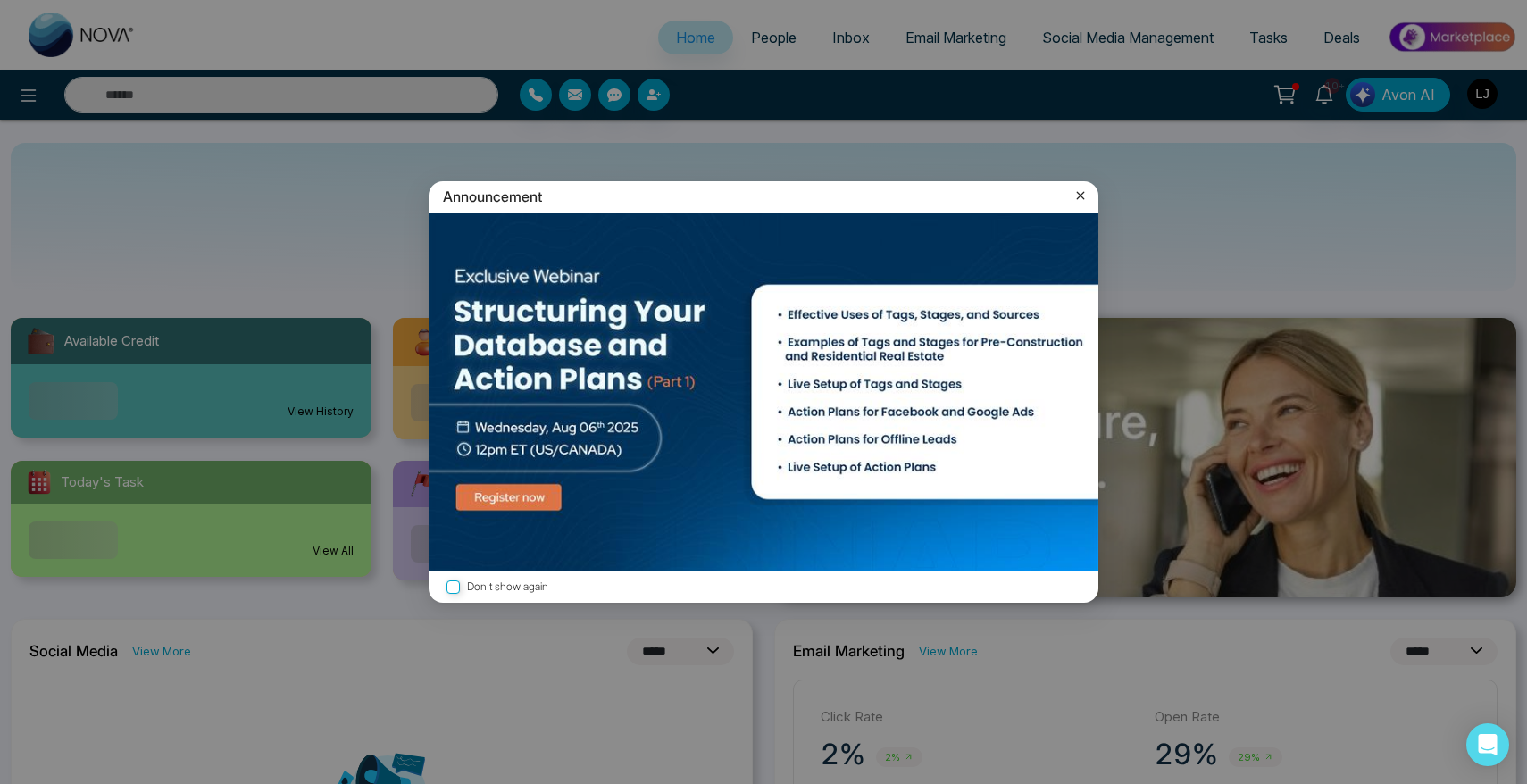 click 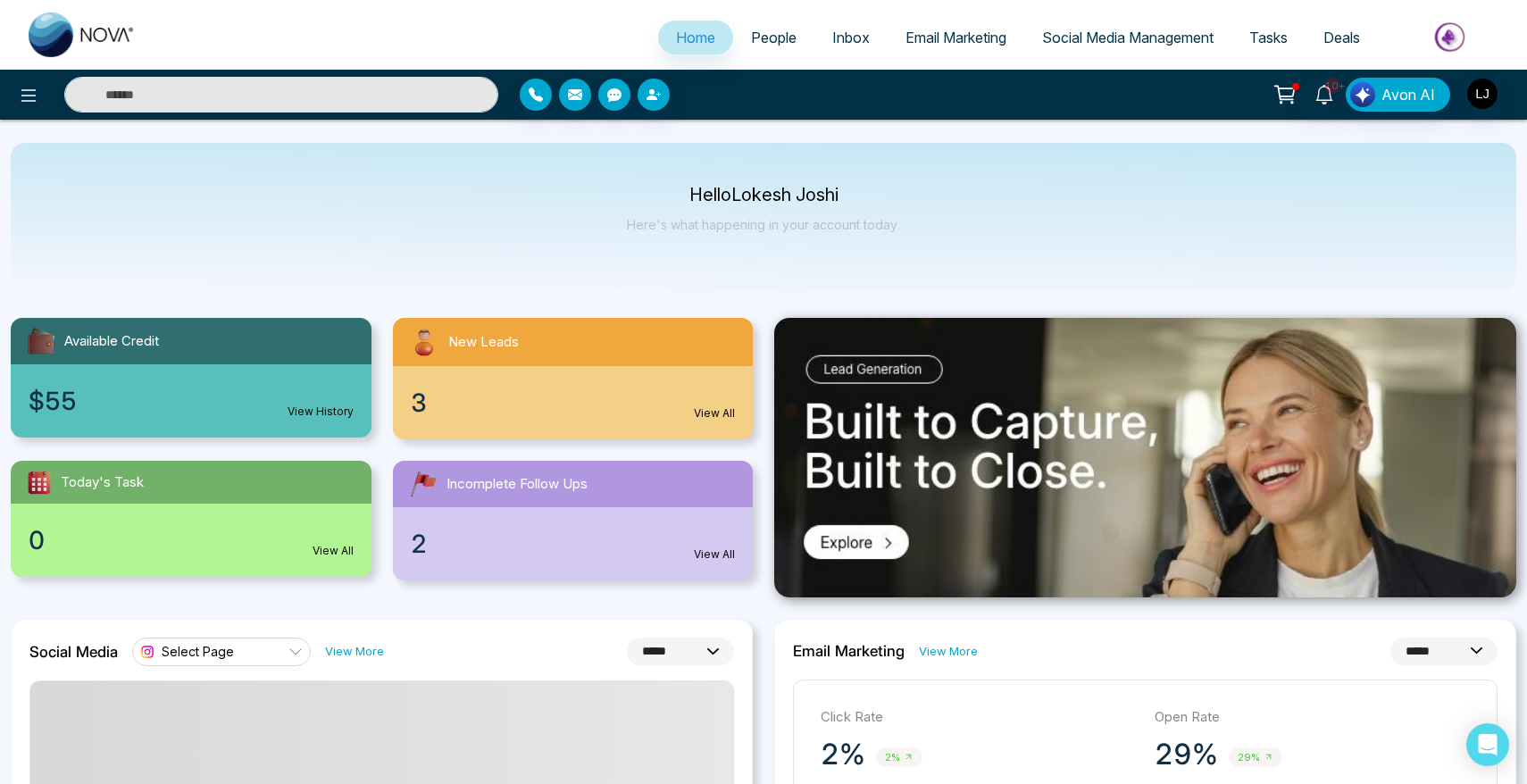 click on "People" at bounding box center (773, 38) 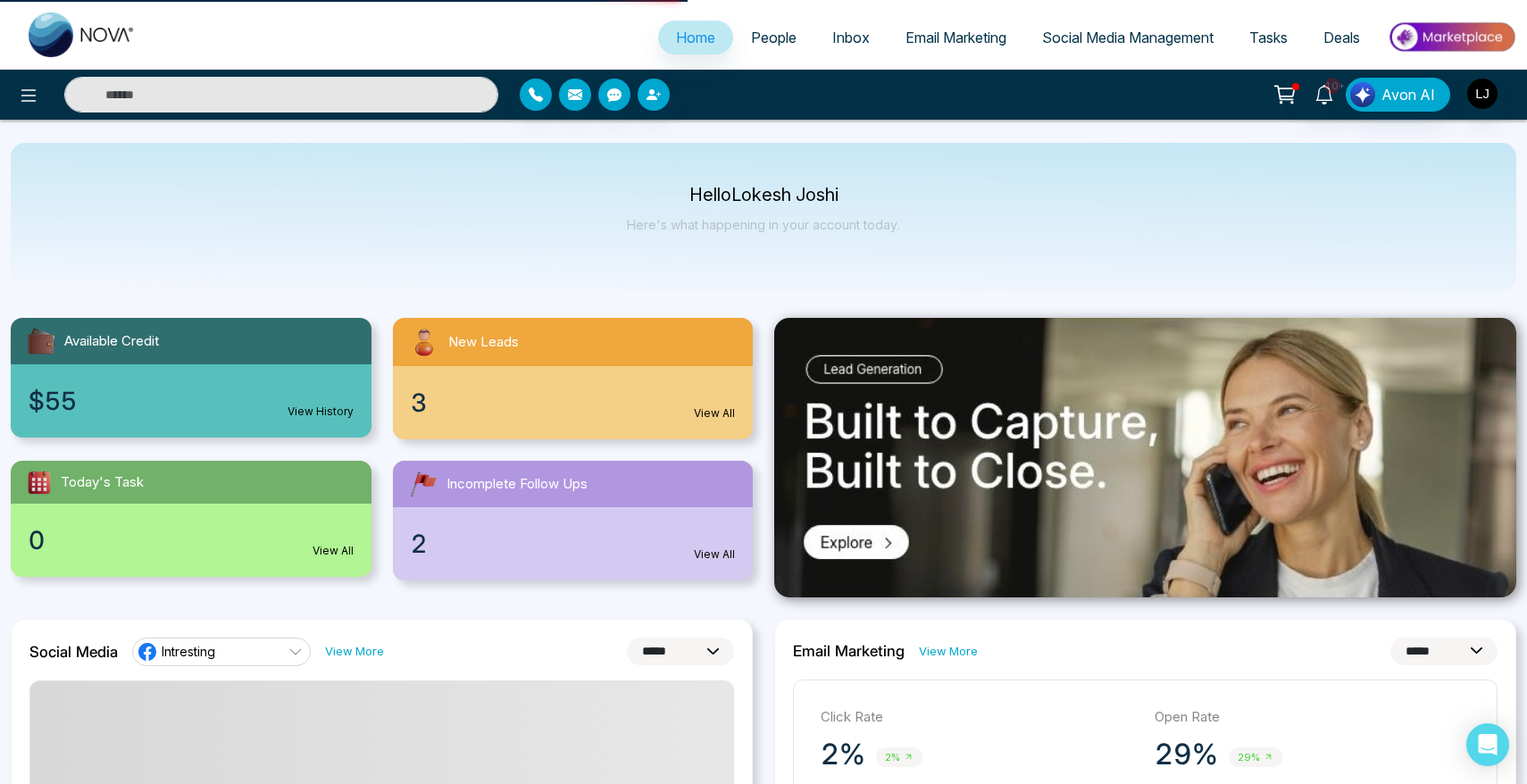click on "People" at bounding box center (773, 38) 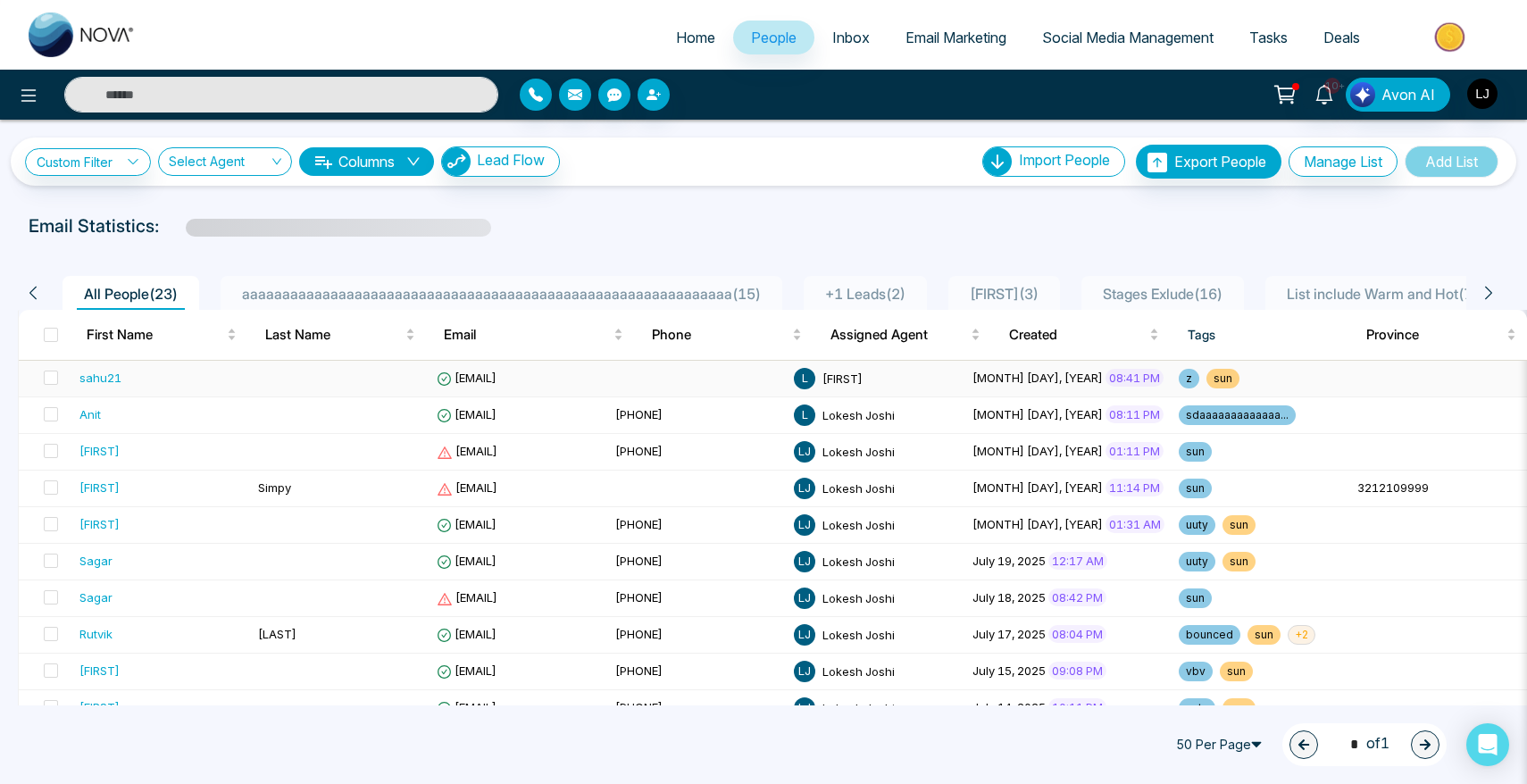 click on "sahu21" at bounding box center [100, 378] 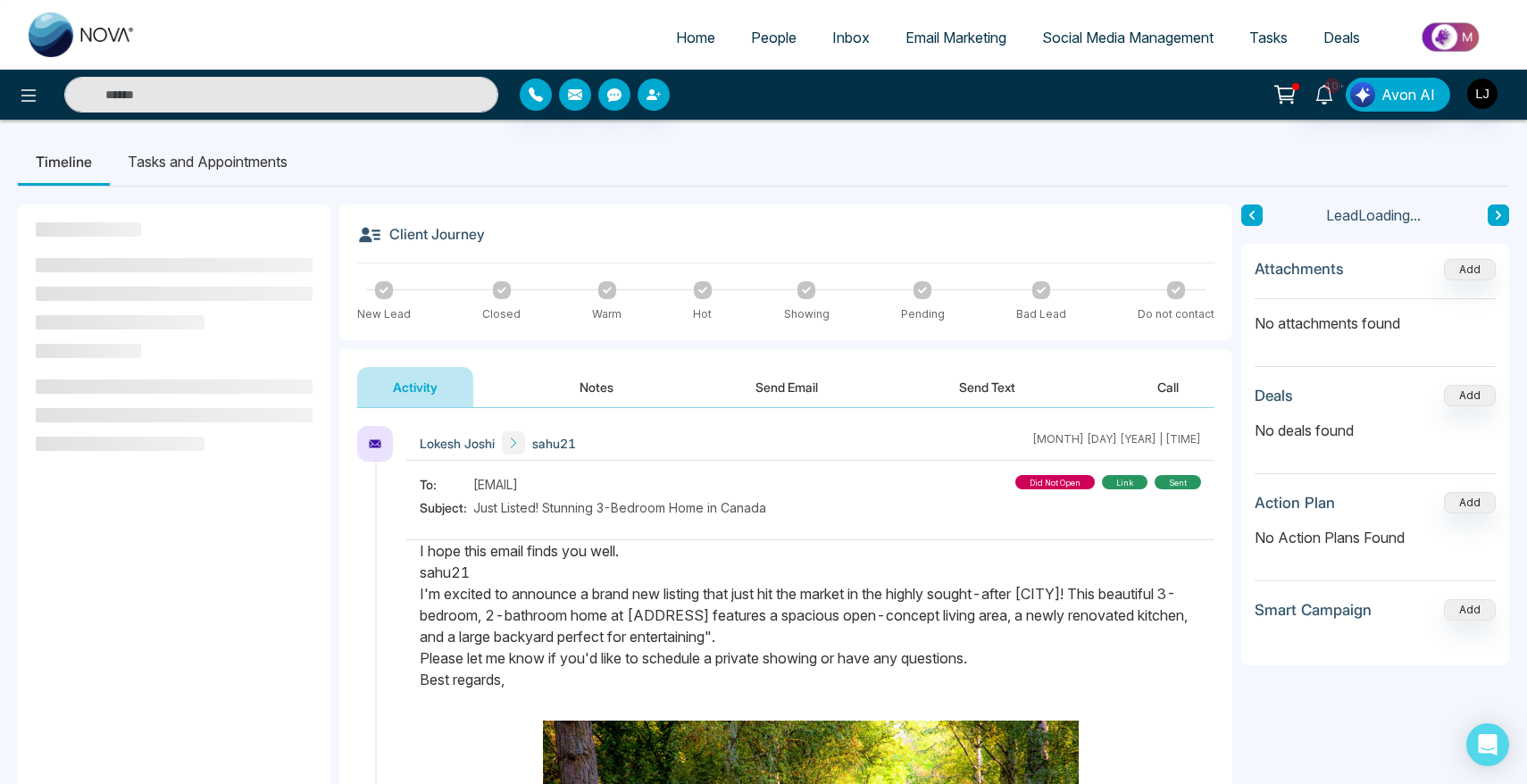 click on "Send Email" at bounding box center (787, 387) 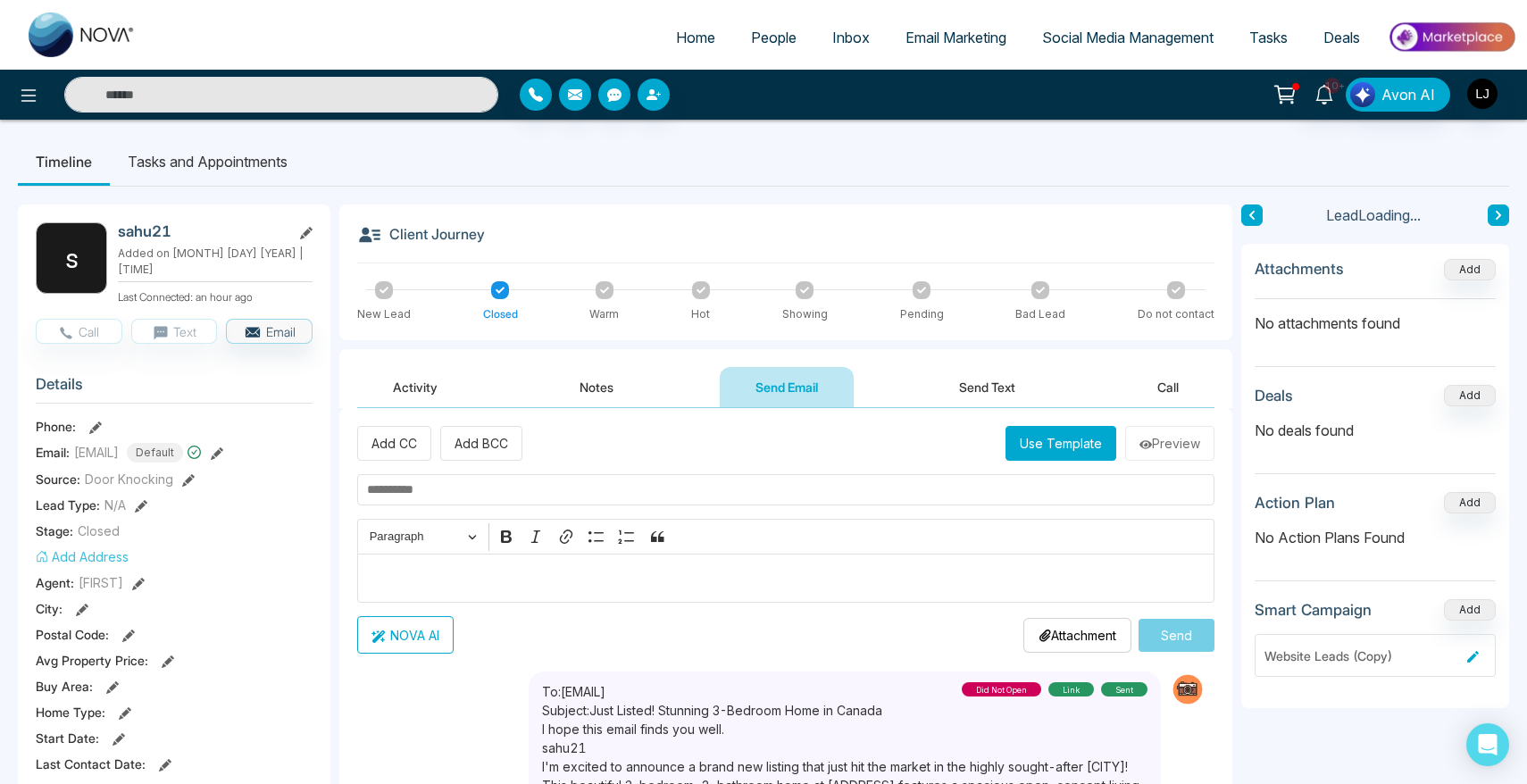click on "Use Template" at bounding box center (1061, 443) 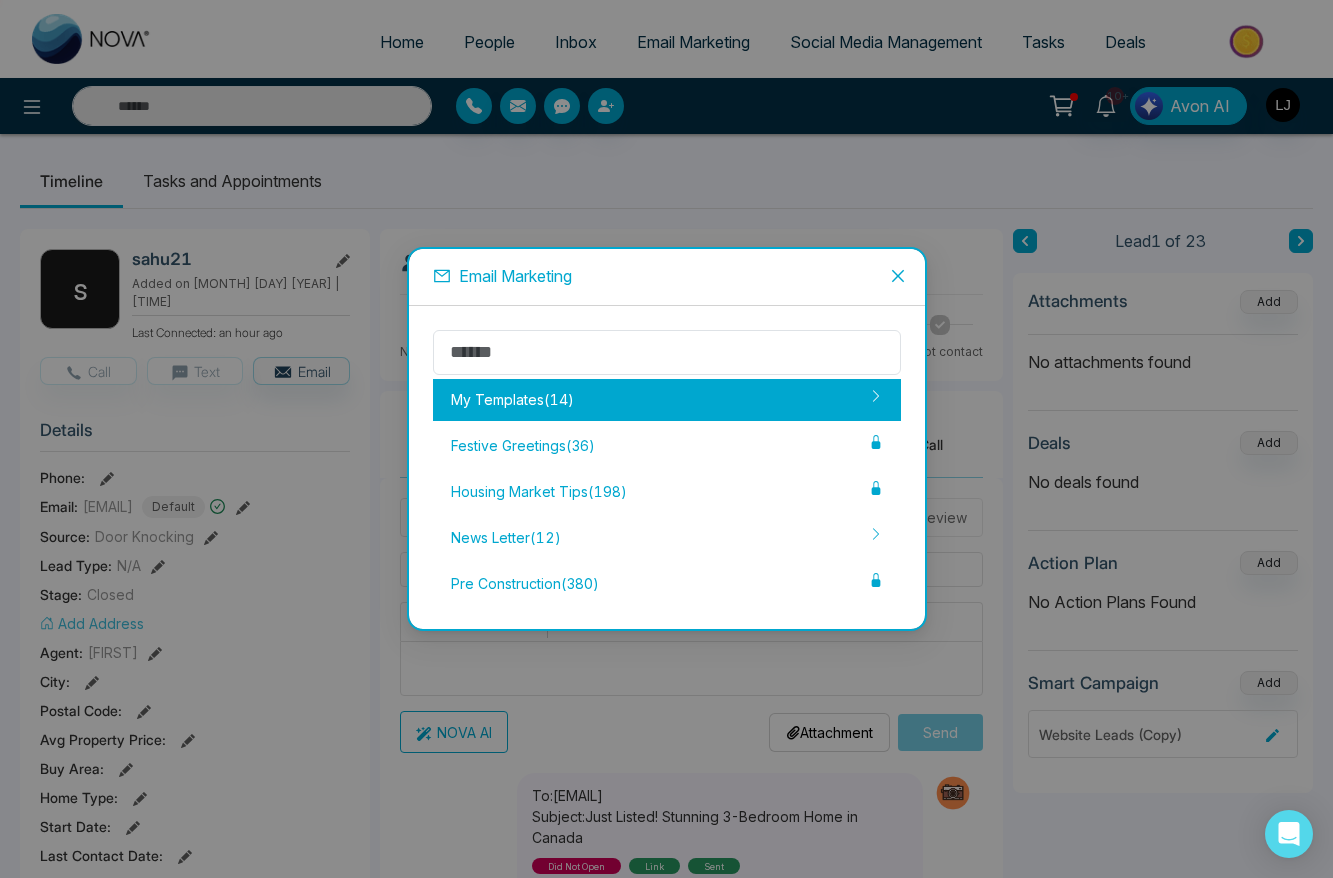click on "My Templates  ( 14 )" at bounding box center (667, 400) 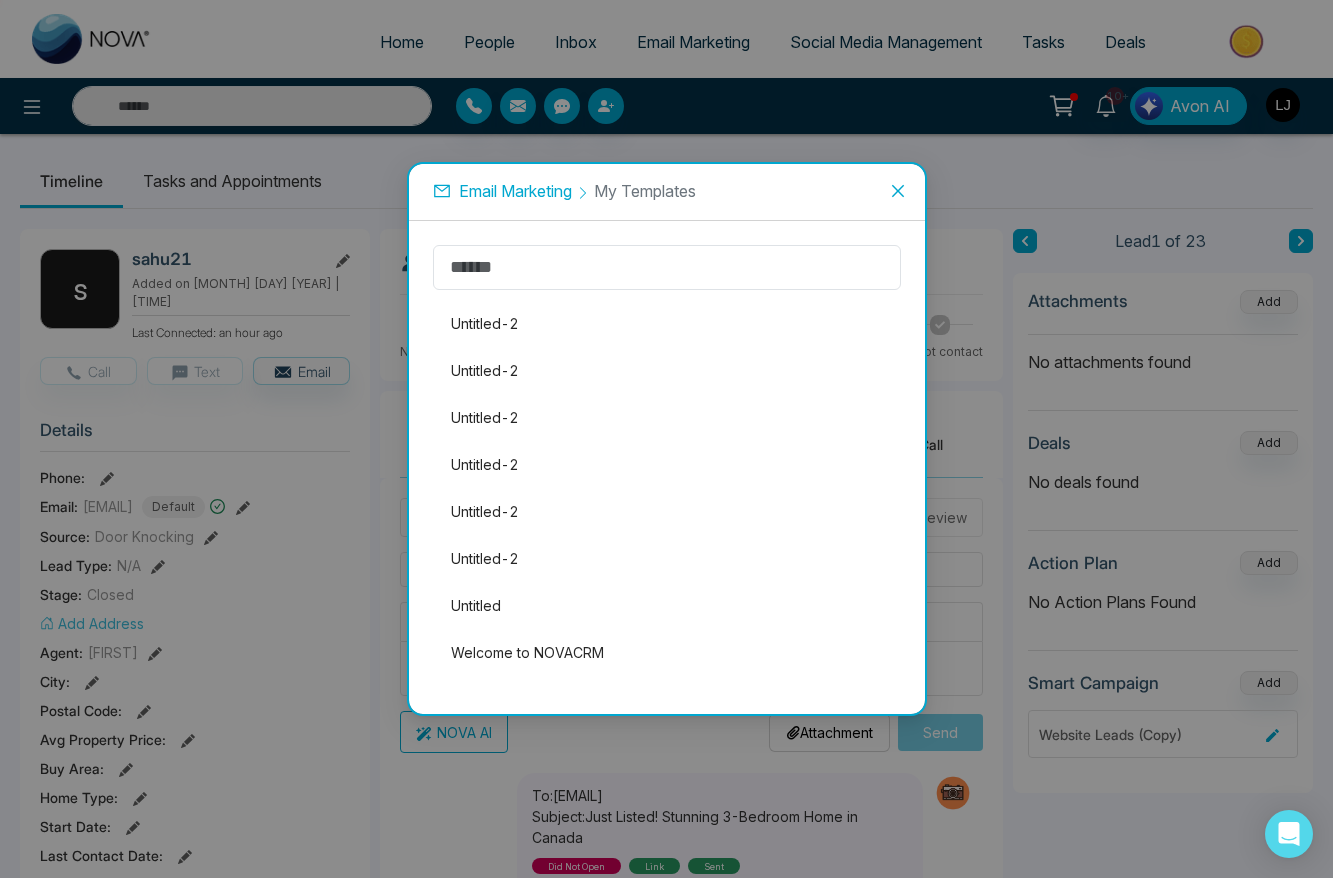 scroll, scrollTop: 0, scrollLeft: 0, axis: both 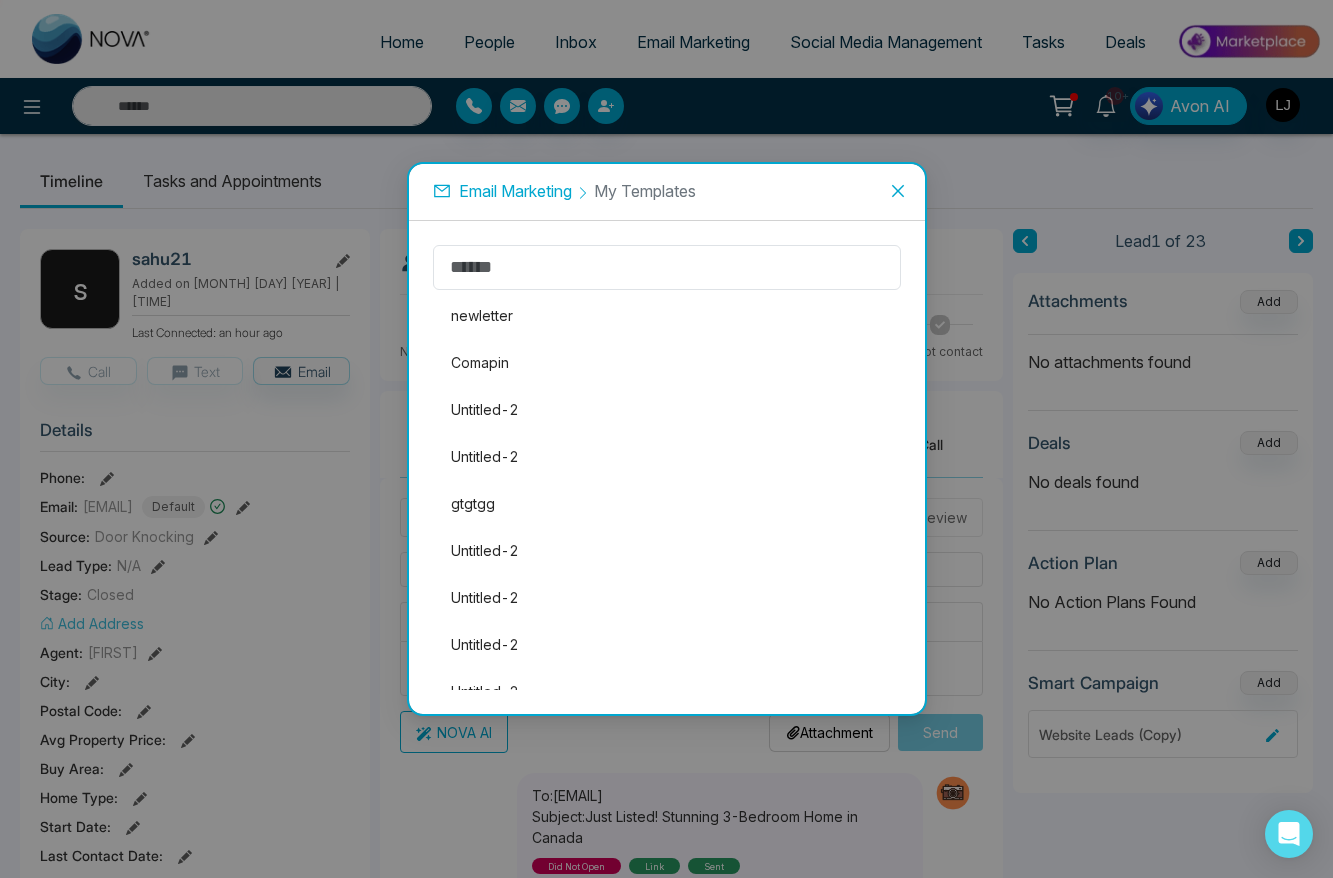 click on "Email Marketing" at bounding box center [515, 191] 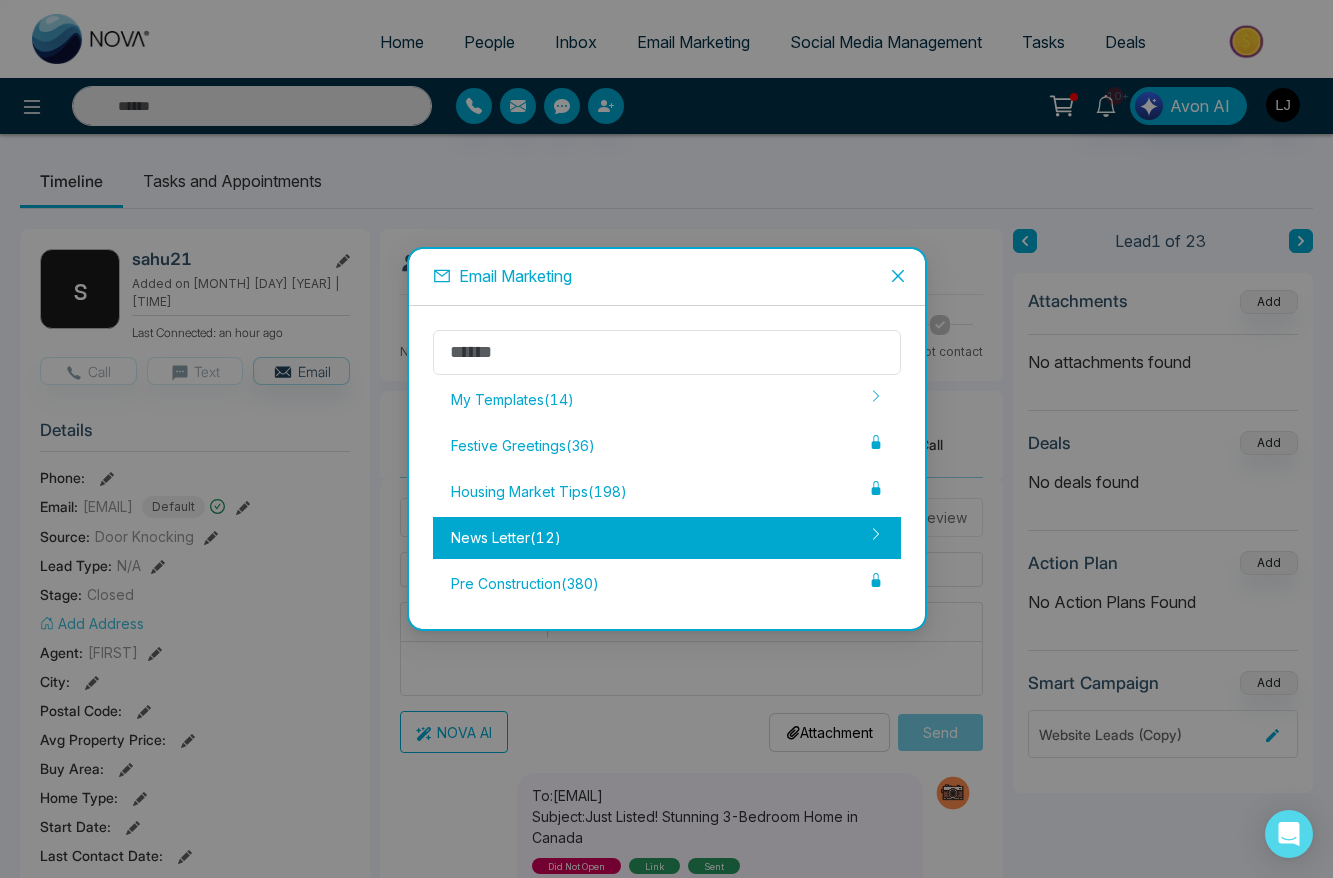click on "News Letter  ( 12 )" at bounding box center (667, 538) 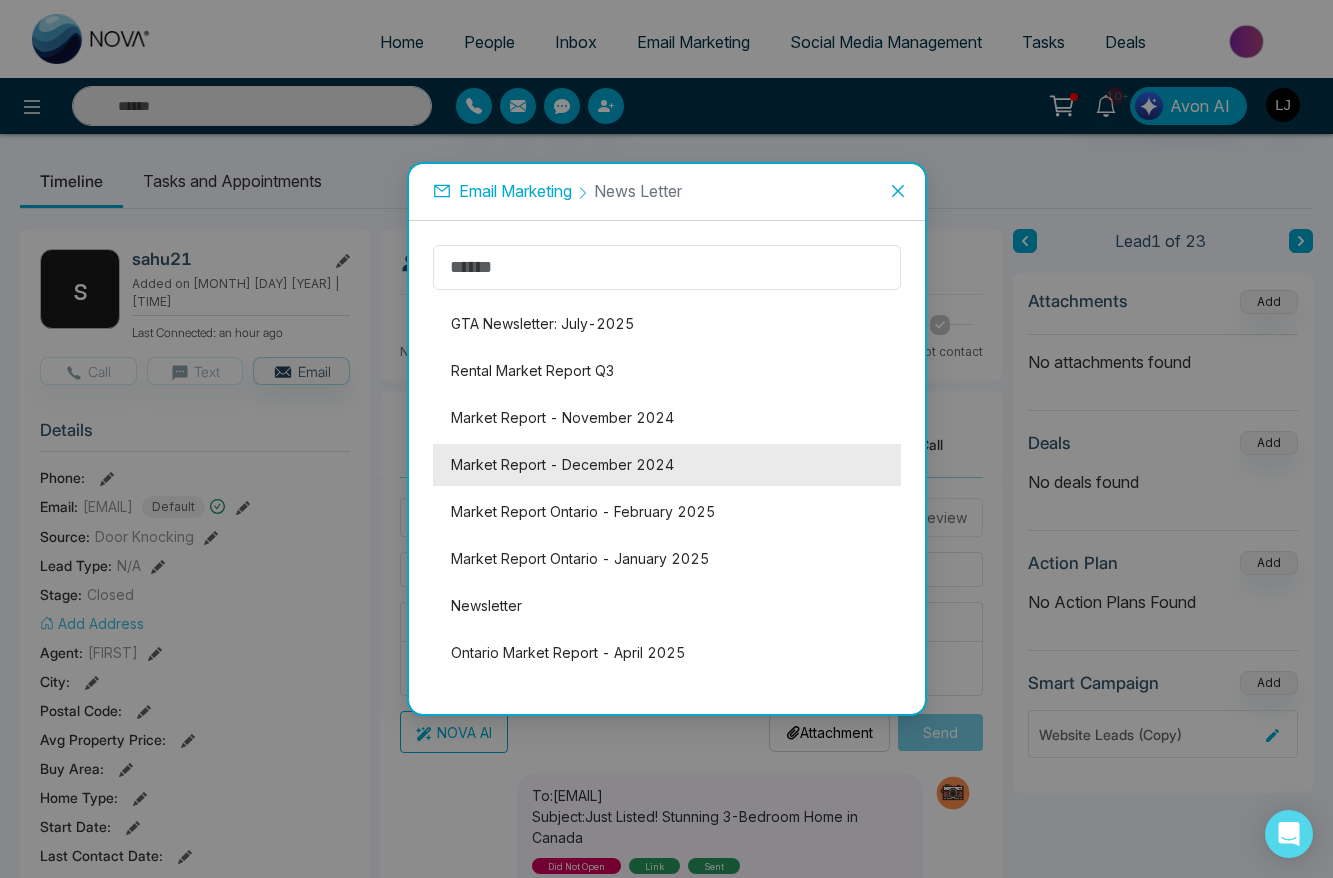scroll, scrollTop: 0, scrollLeft: 0, axis: both 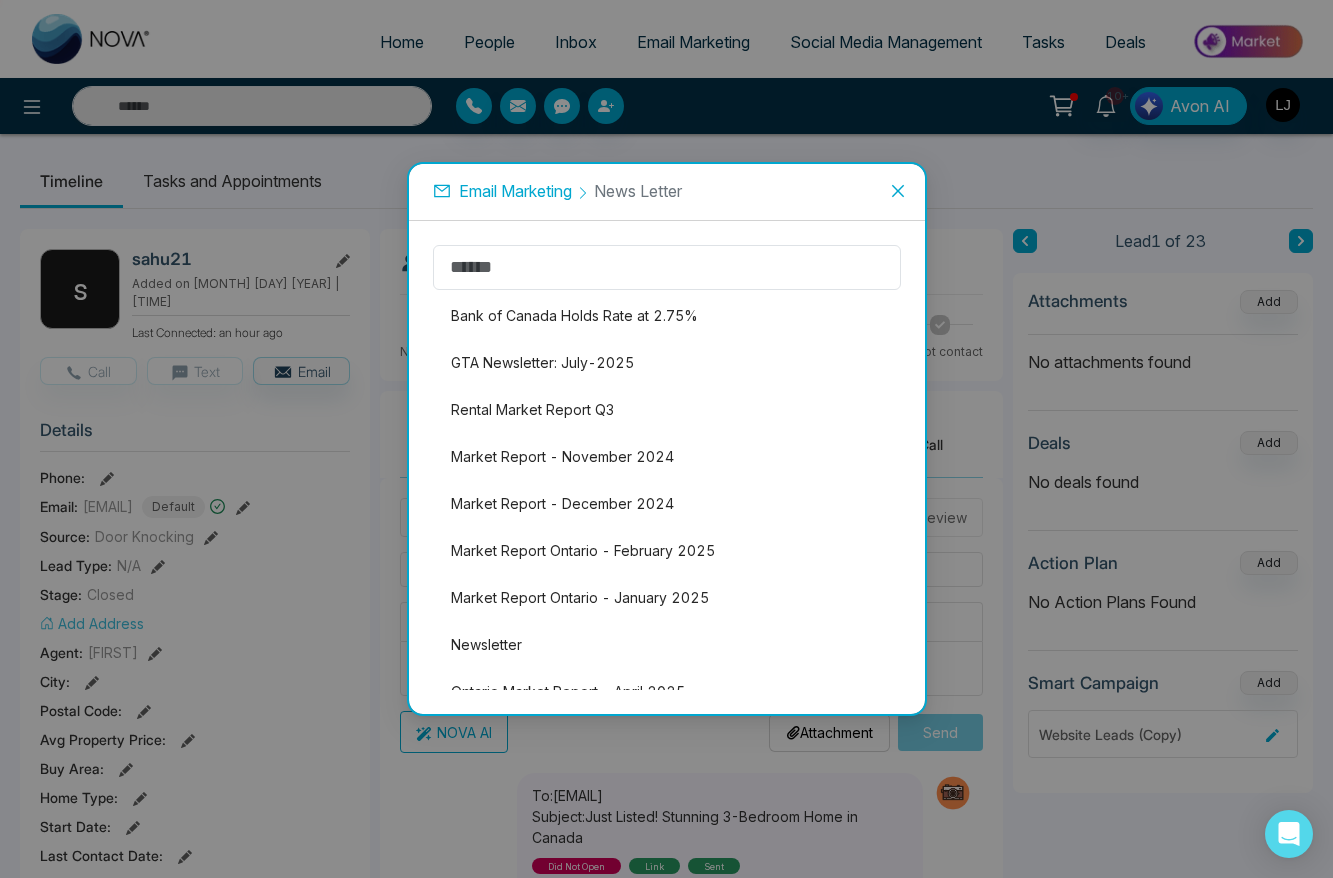 click on "Email Marketing" at bounding box center [515, 191] 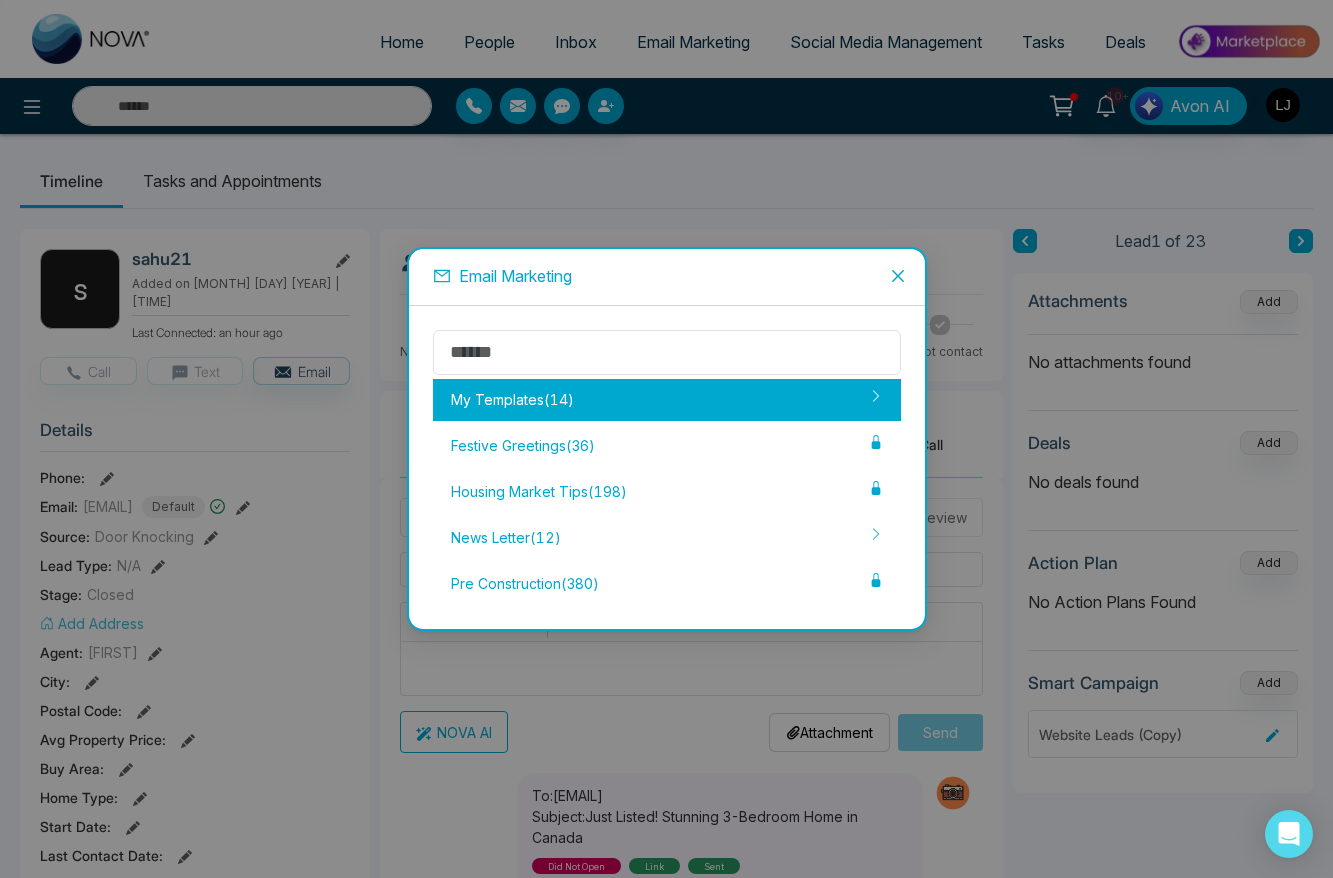 click on "My Templates  ( 14 )" at bounding box center [667, 400] 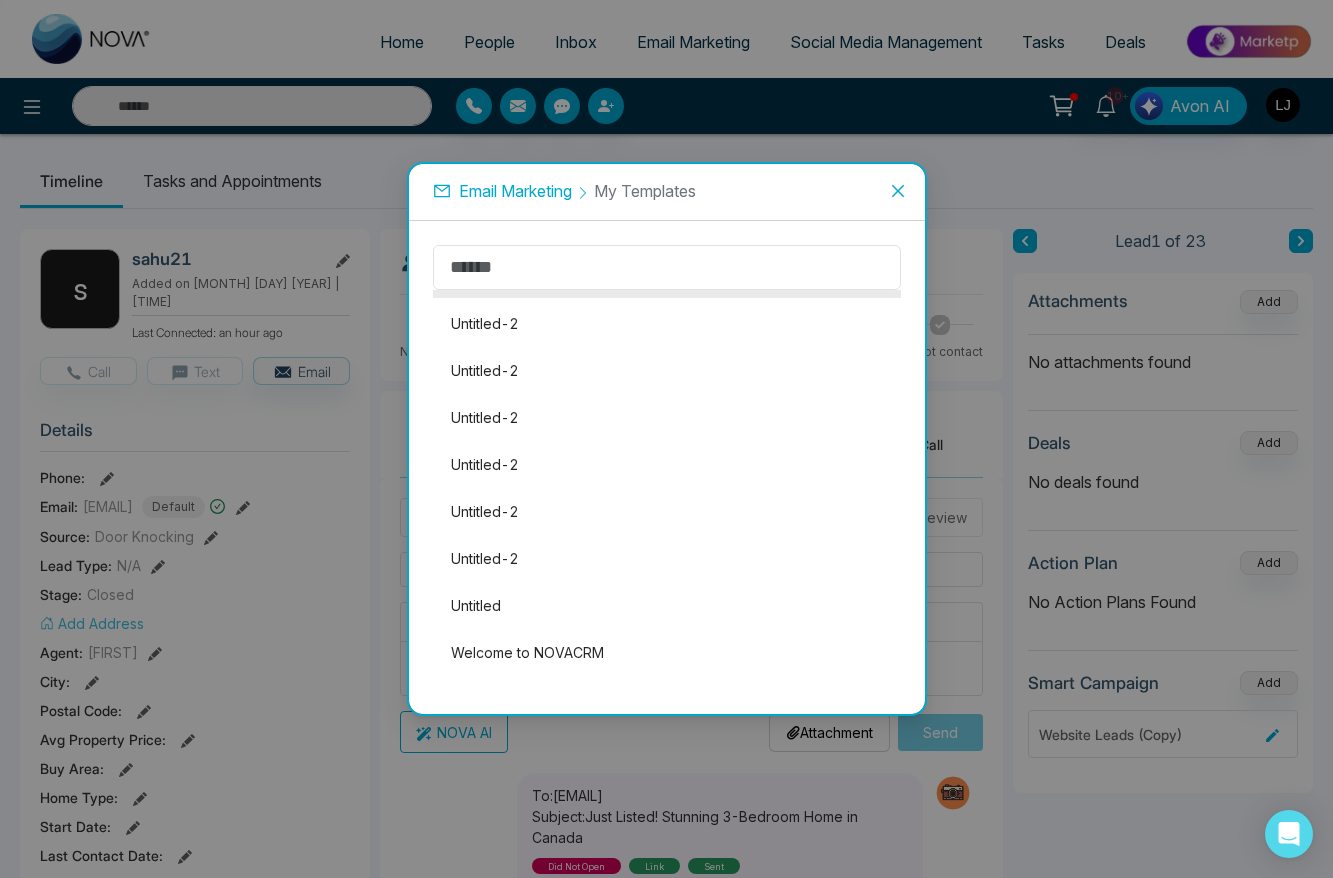 scroll, scrollTop: 0, scrollLeft: 0, axis: both 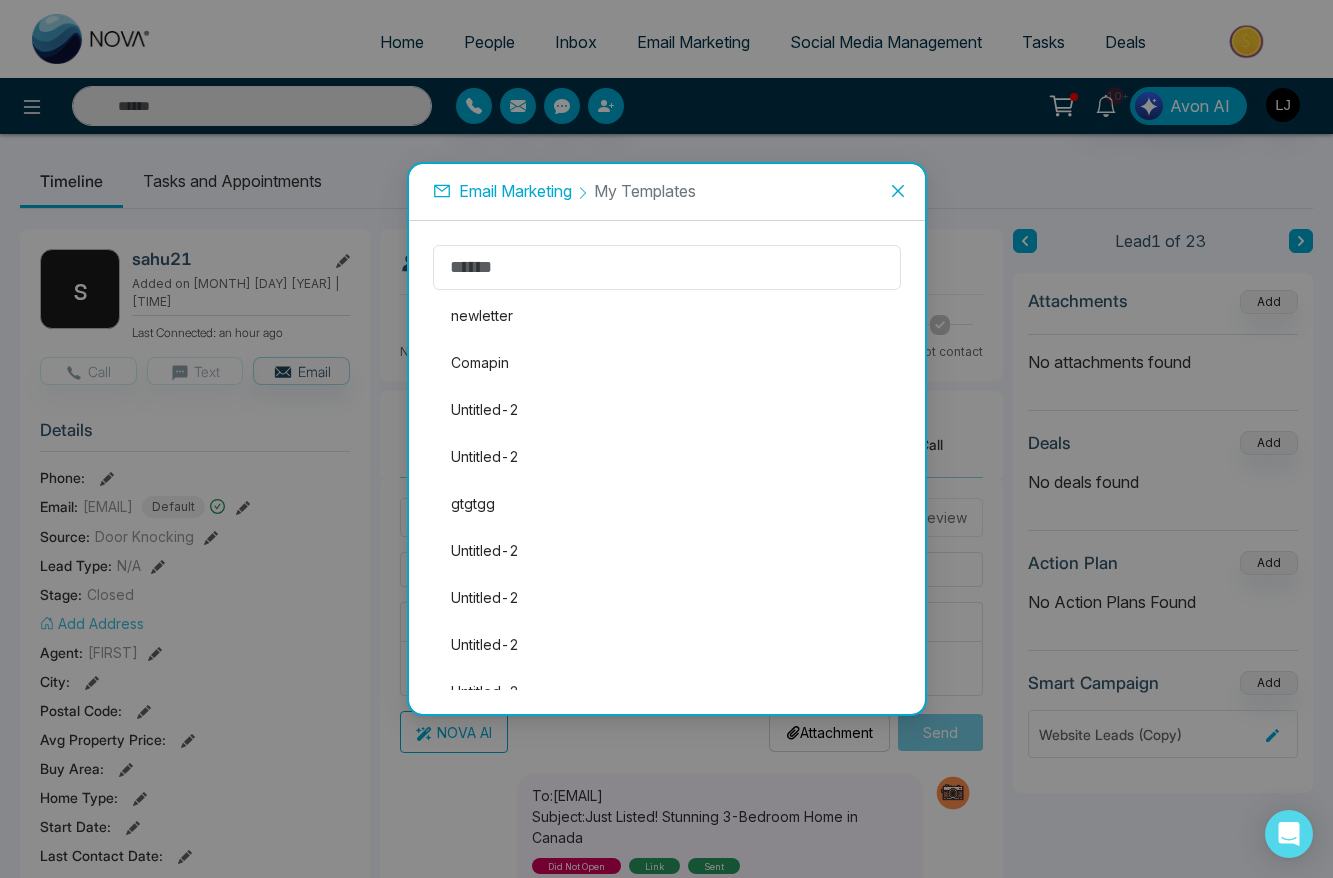 click at bounding box center (898, 191) 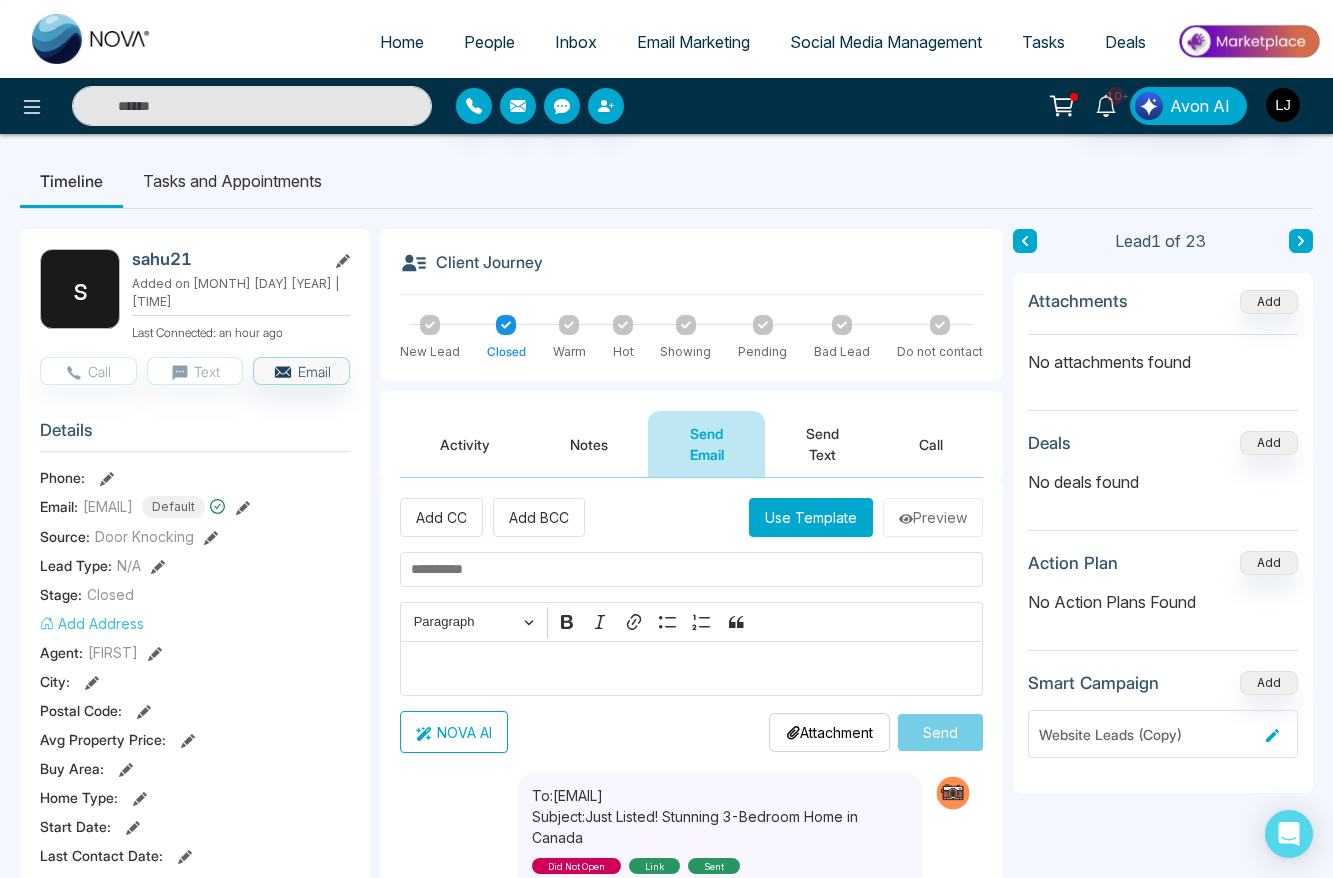 click on "Email Marketing" at bounding box center [693, 42] 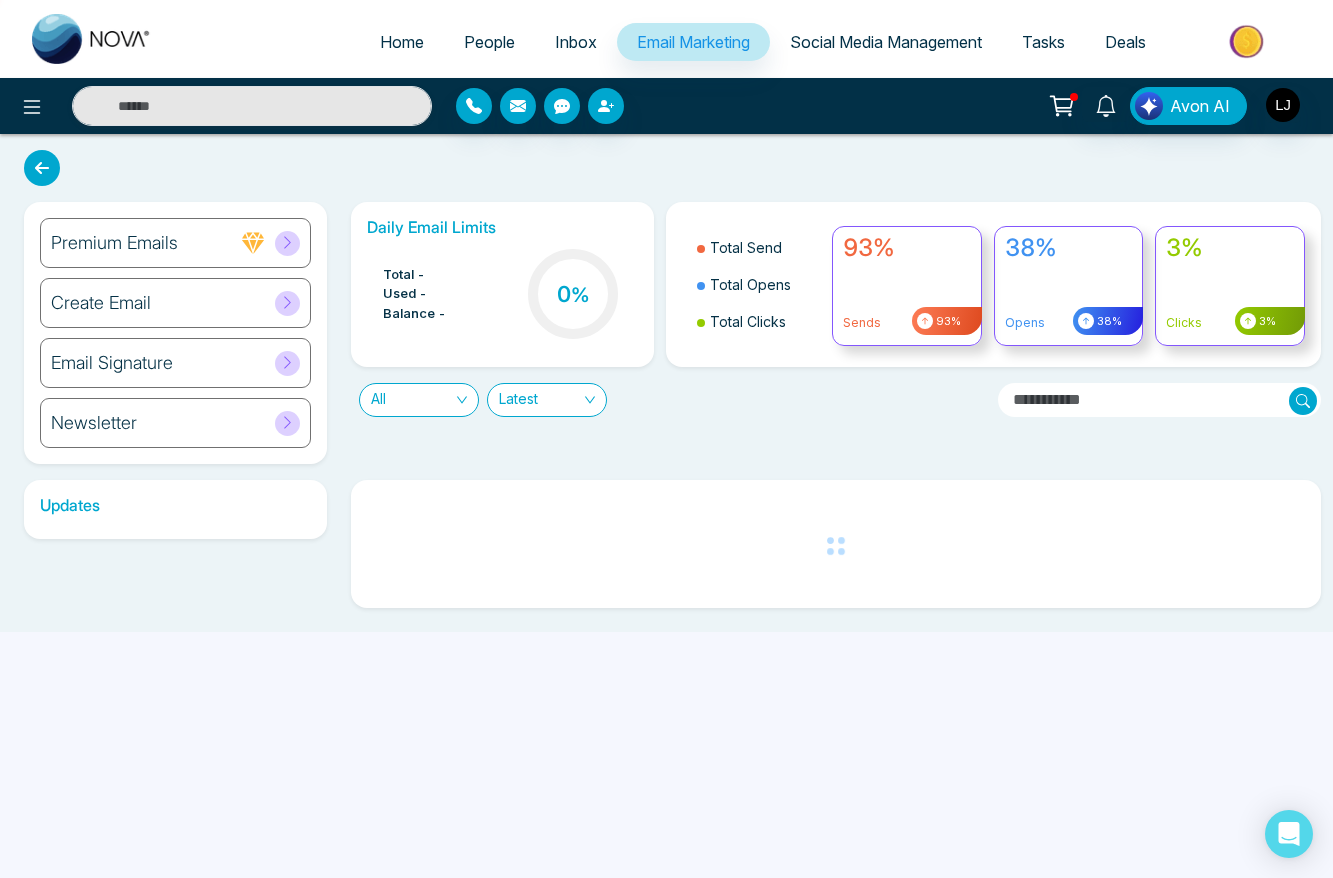 click on "Create Email" at bounding box center (175, 303) 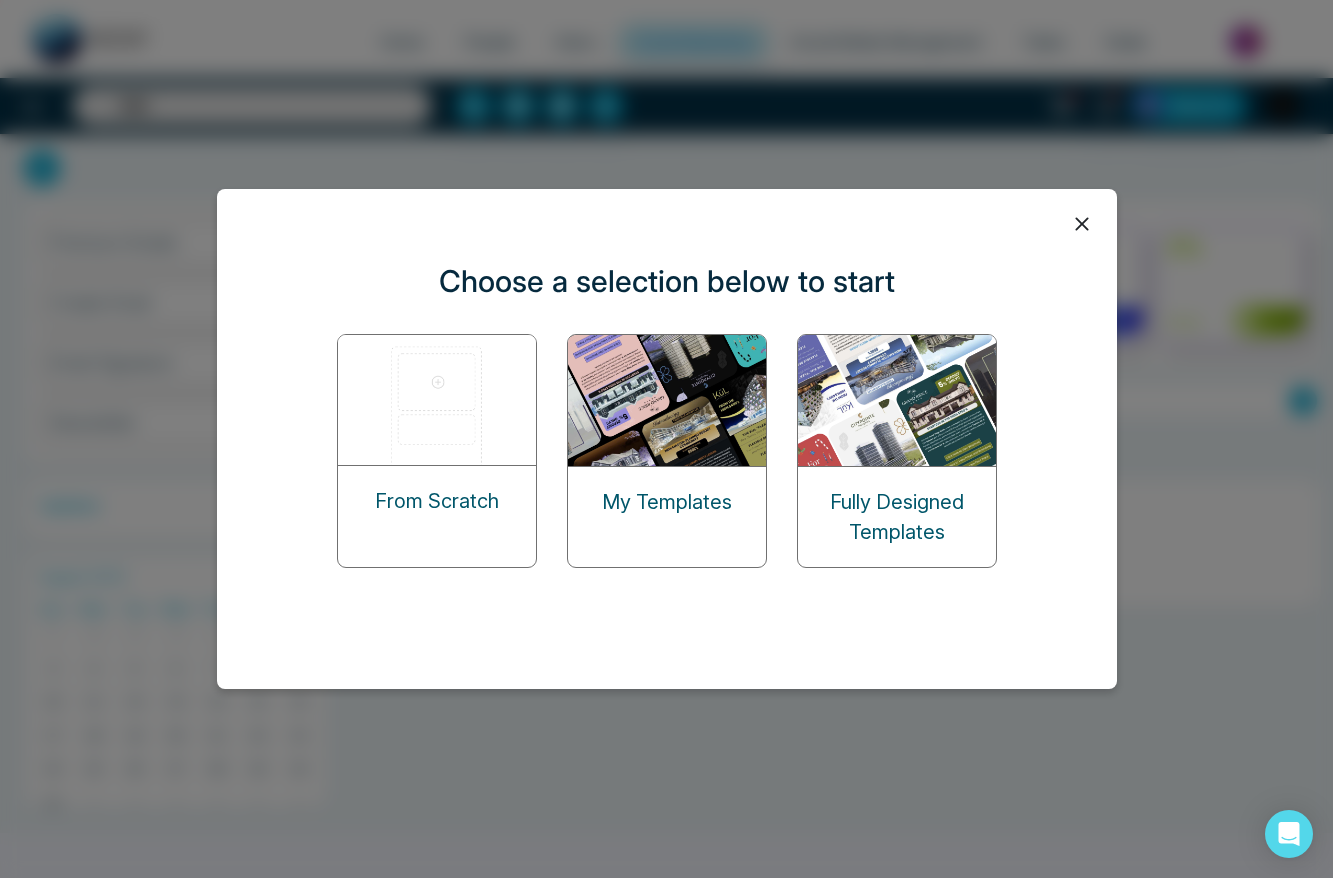 click at bounding box center [668, 400] 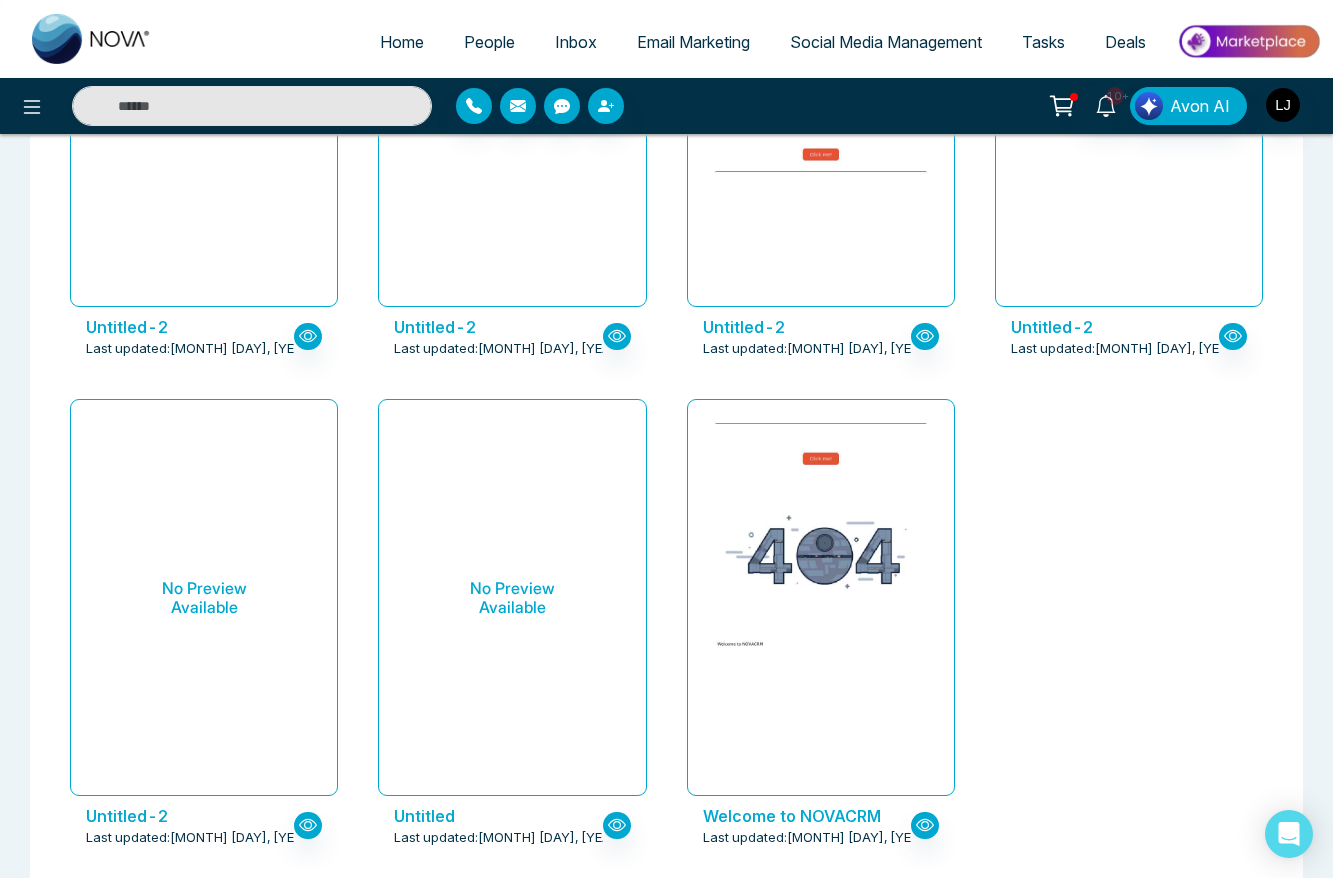 scroll, scrollTop: 1391, scrollLeft: 0, axis: vertical 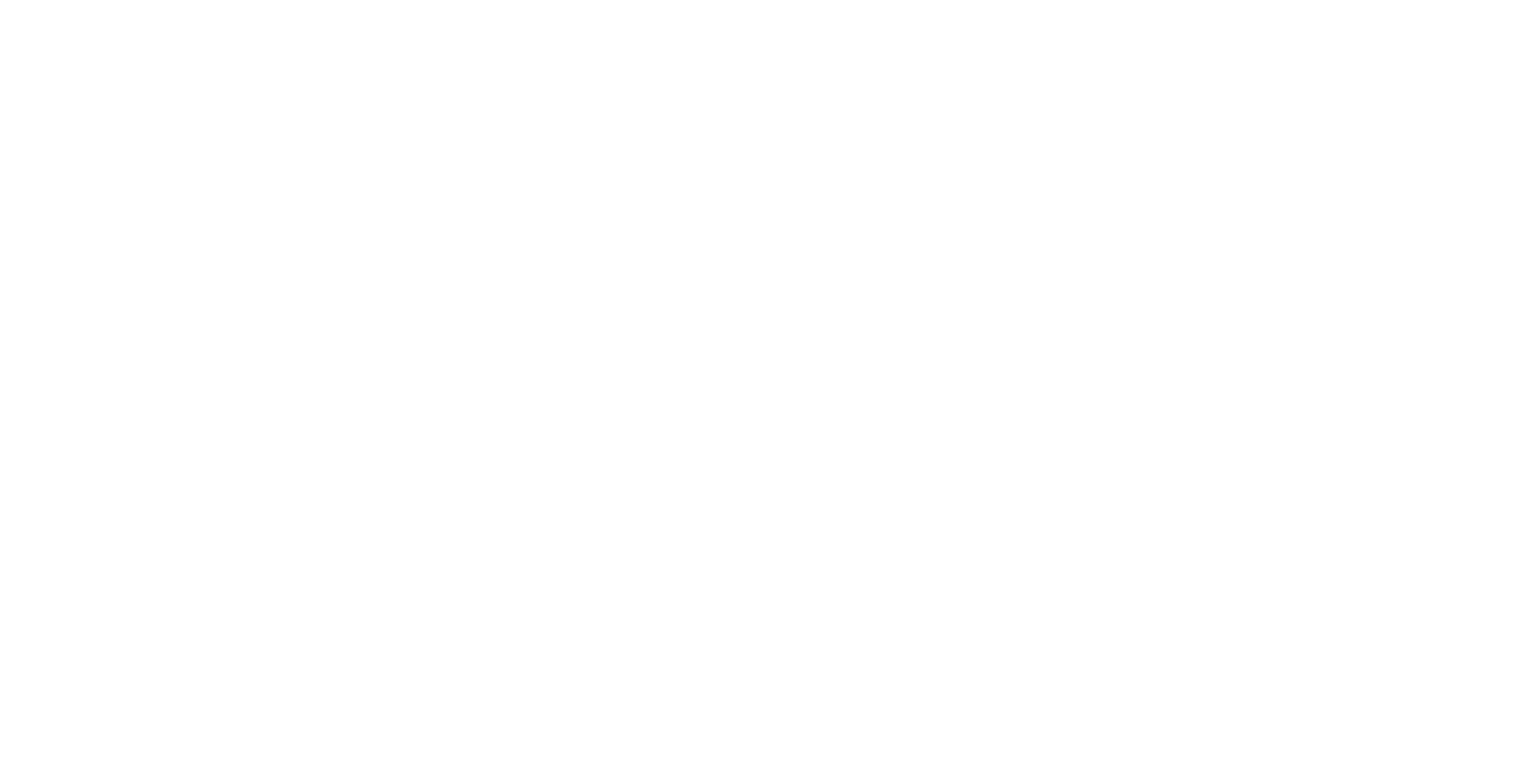 select on "*" 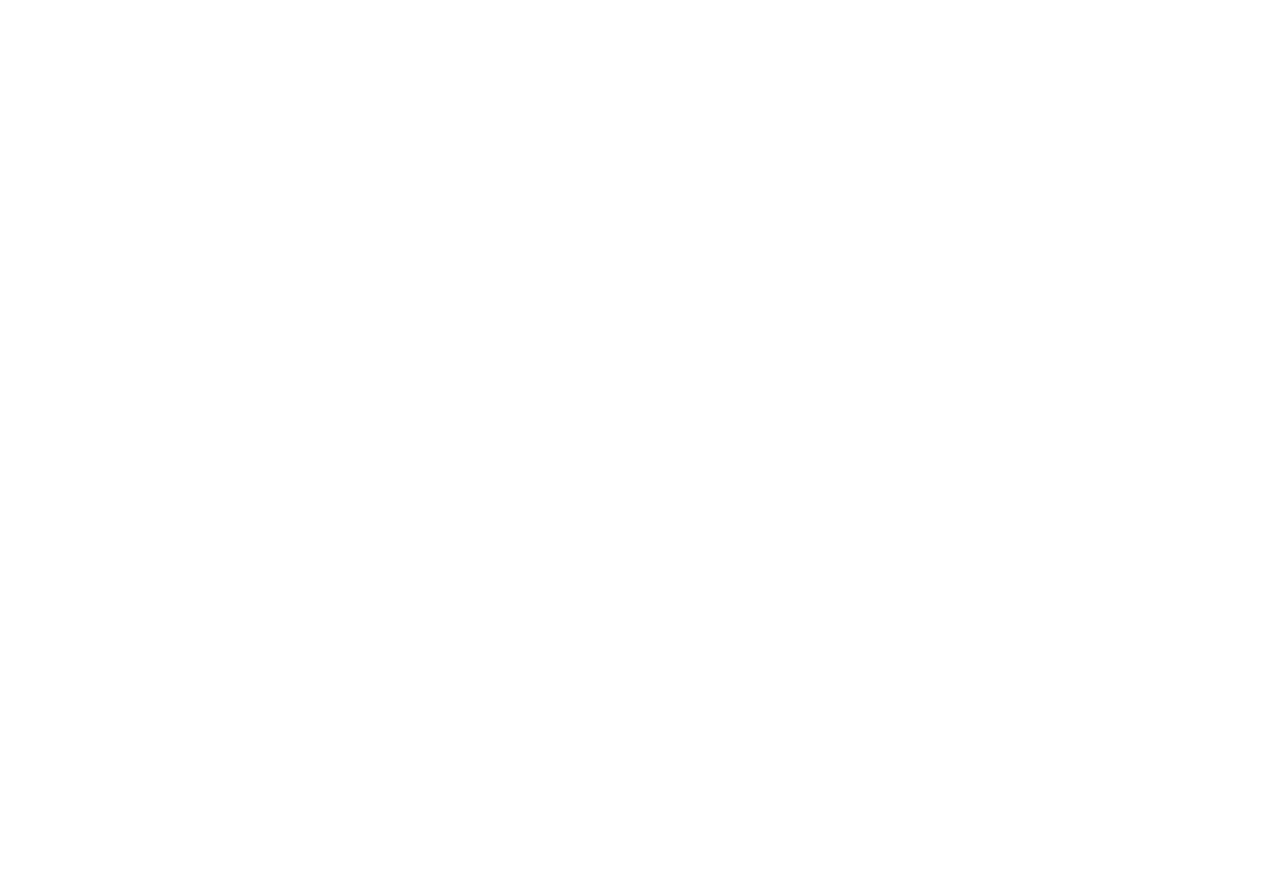 select on "*" 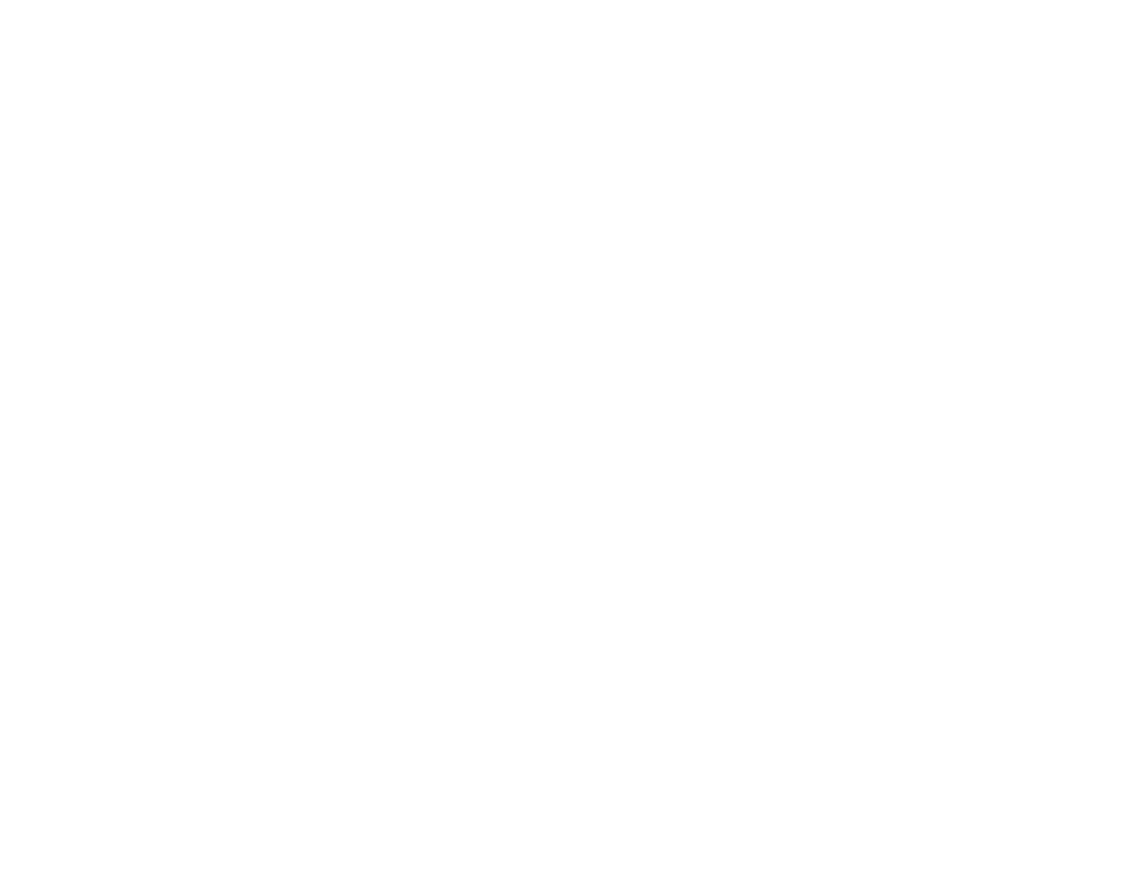 select on "*" 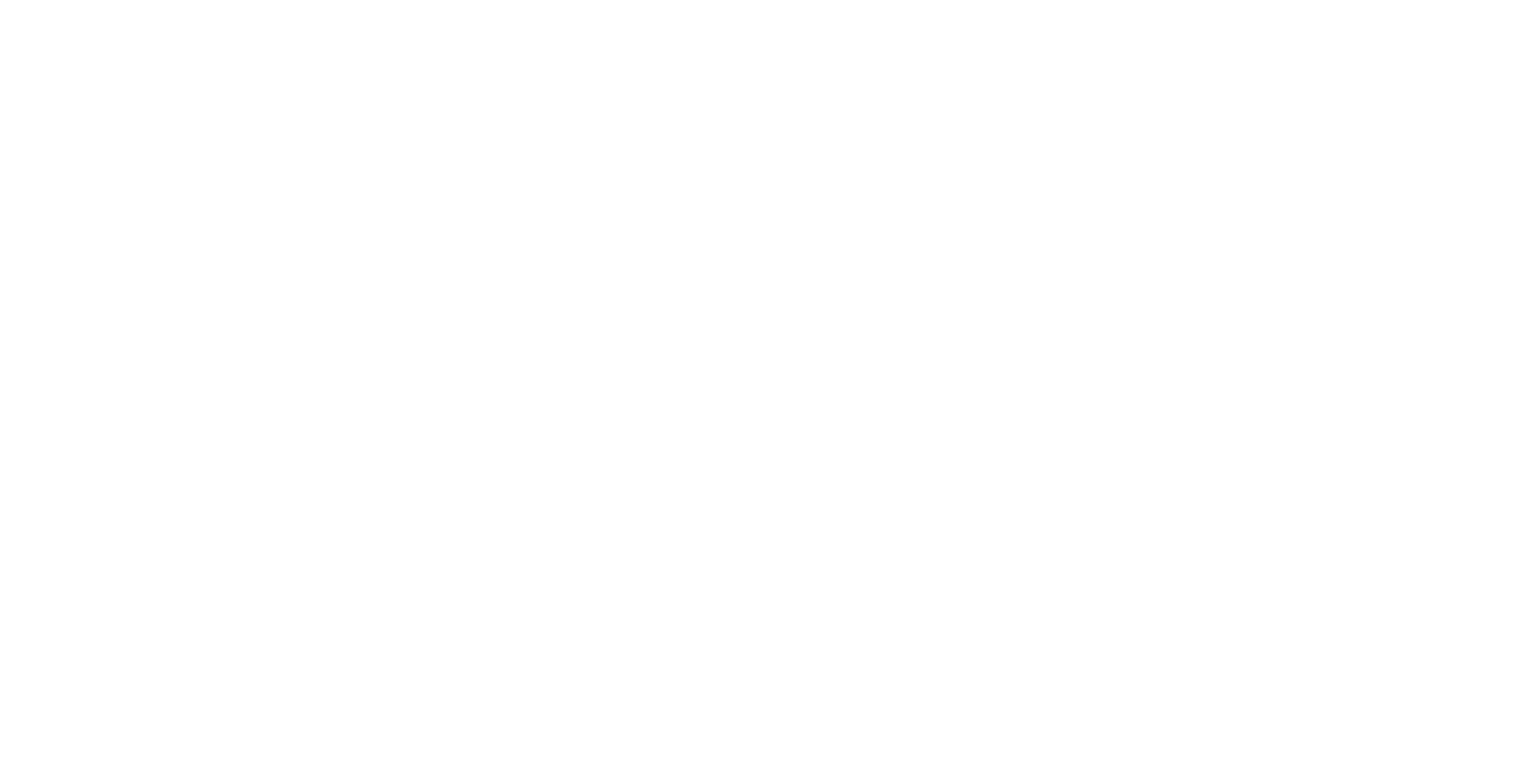 select on "*" 